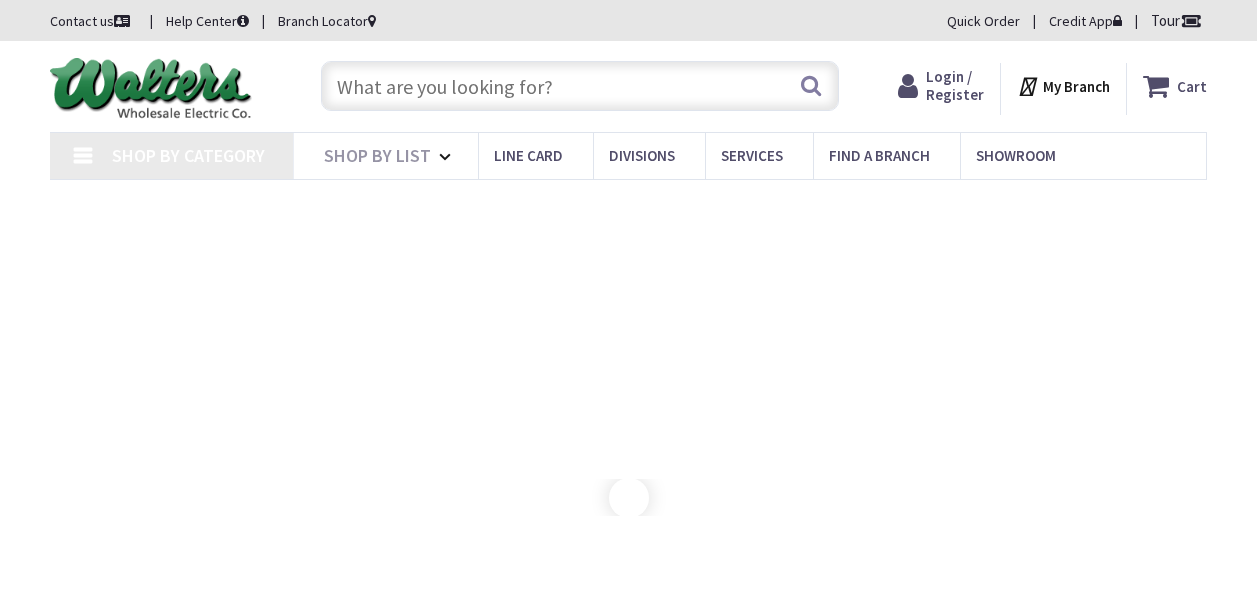 scroll, scrollTop: 0, scrollLeft: 0, axis: both 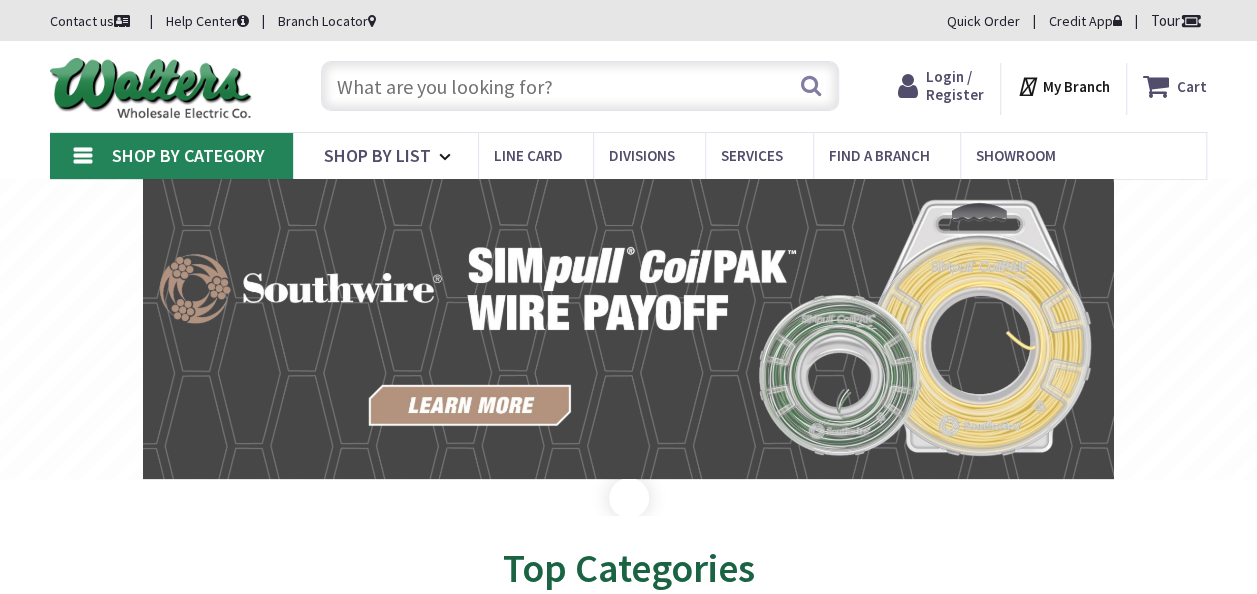 click at bounding box center [580, 86] 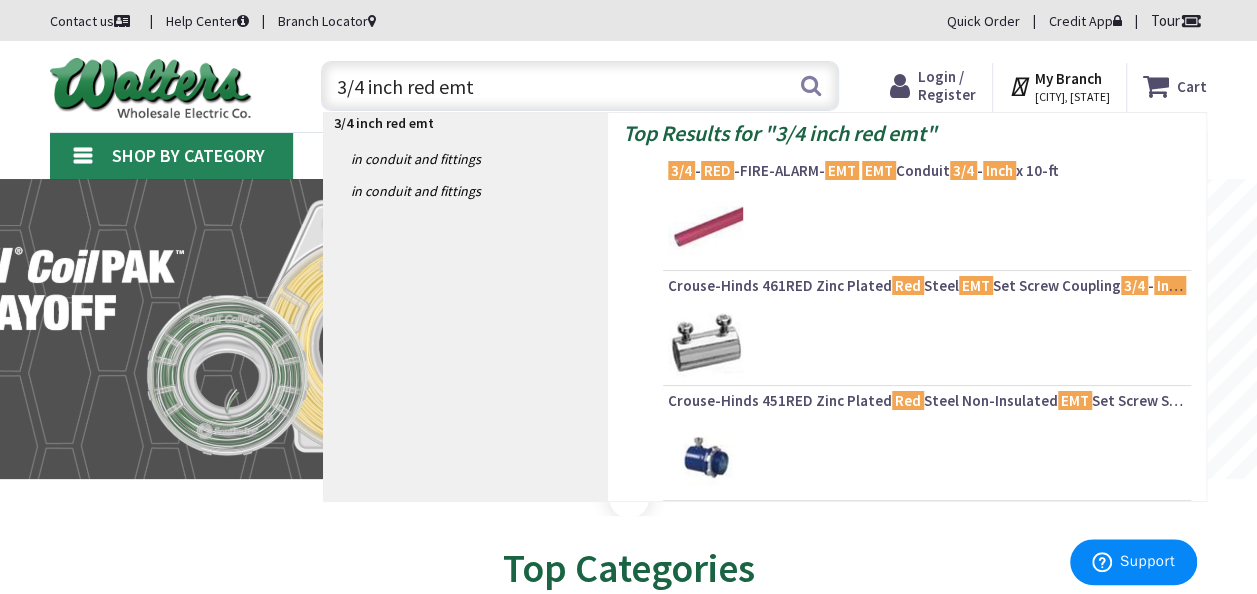 type on "3/4 inch red emt" 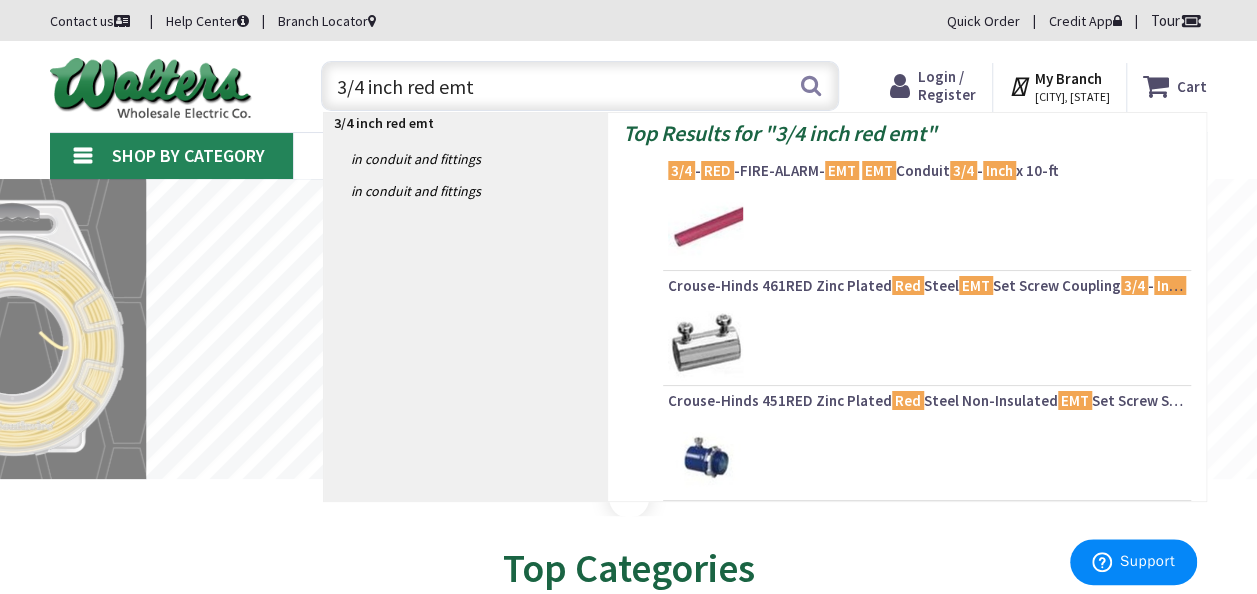 click at bounding box center [705, 227] 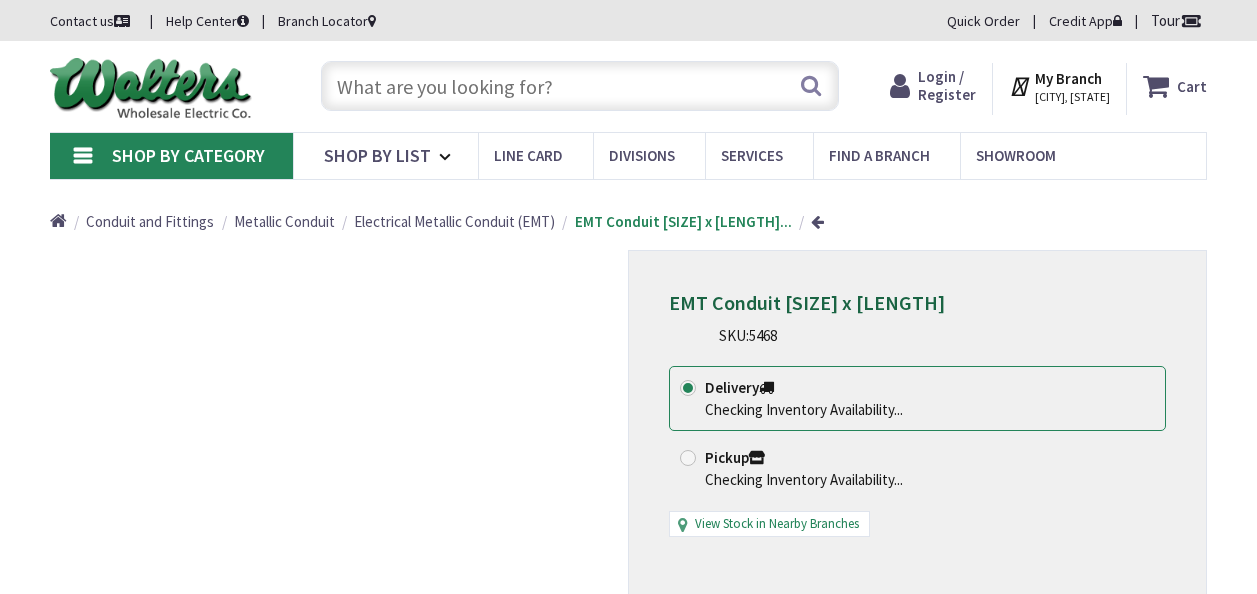 scroll, scrollTop: 0, scrollLeft: 0, axis: both 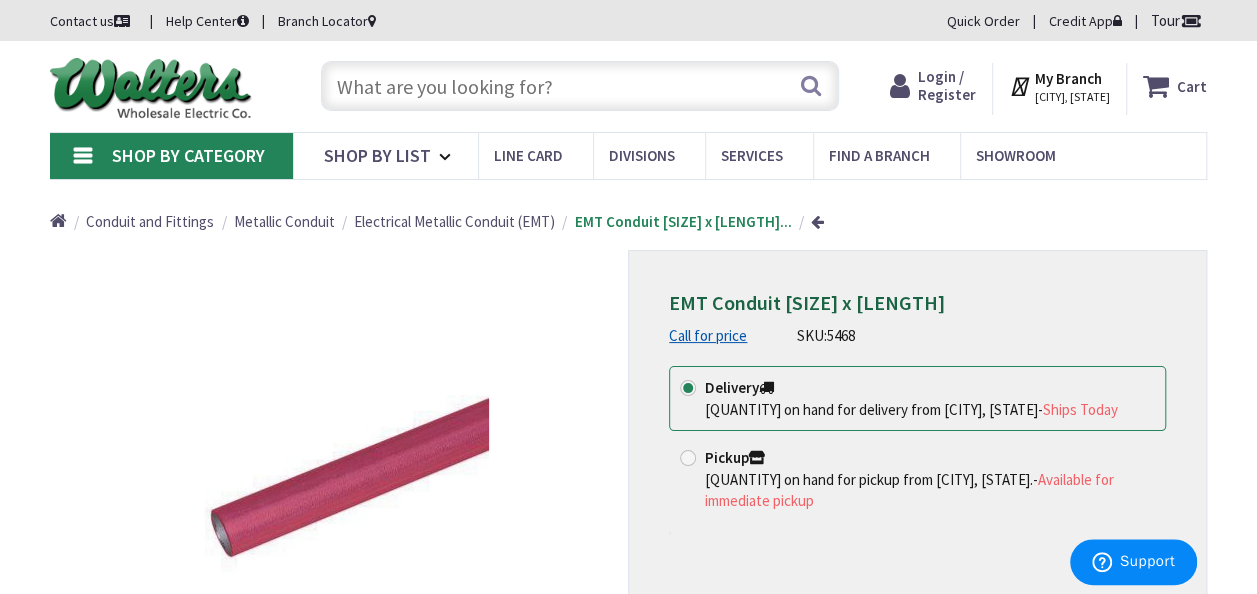 click at bounding box center (580, 86) 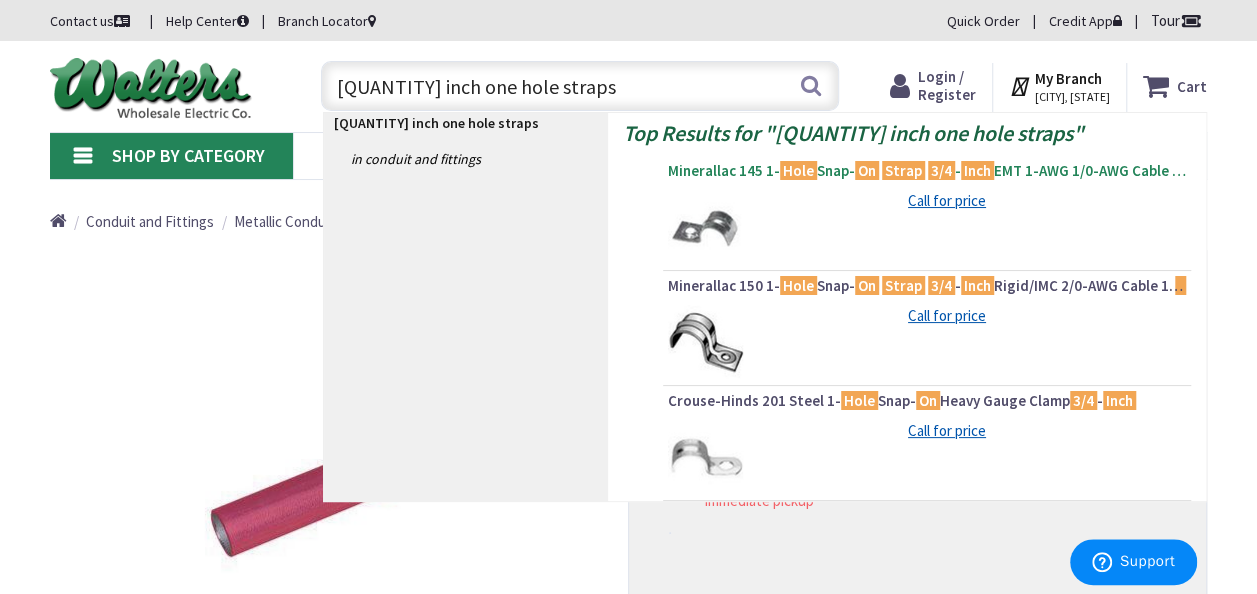 type on "3/4 inch one hole straps" 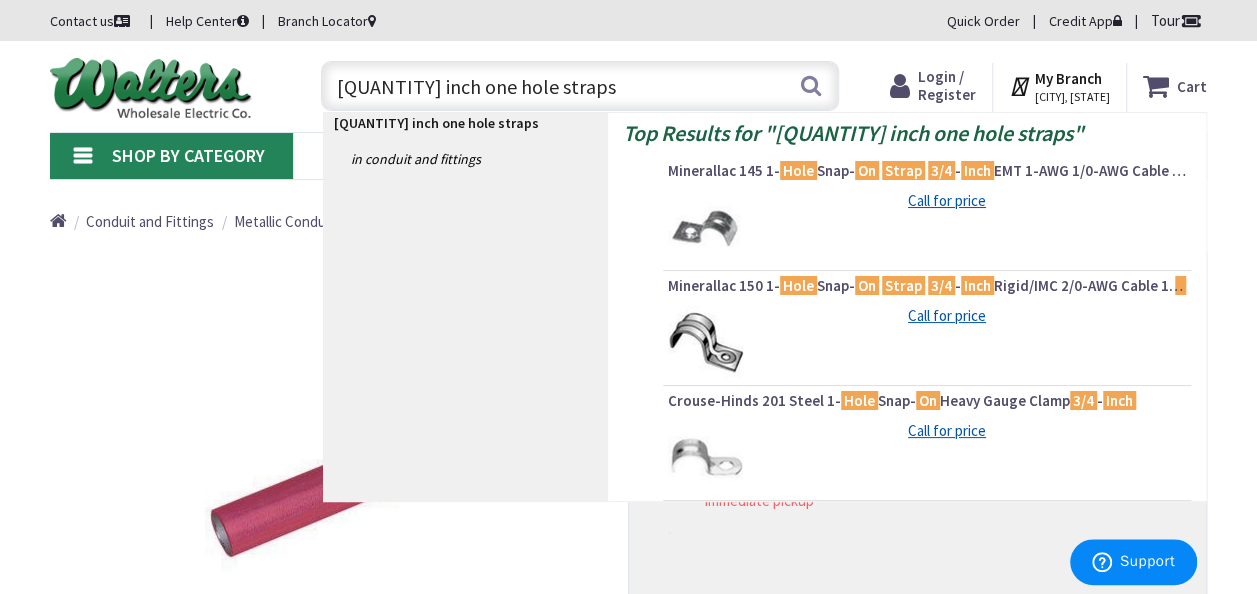 click on "Inch" at bounding box center (977, 170) 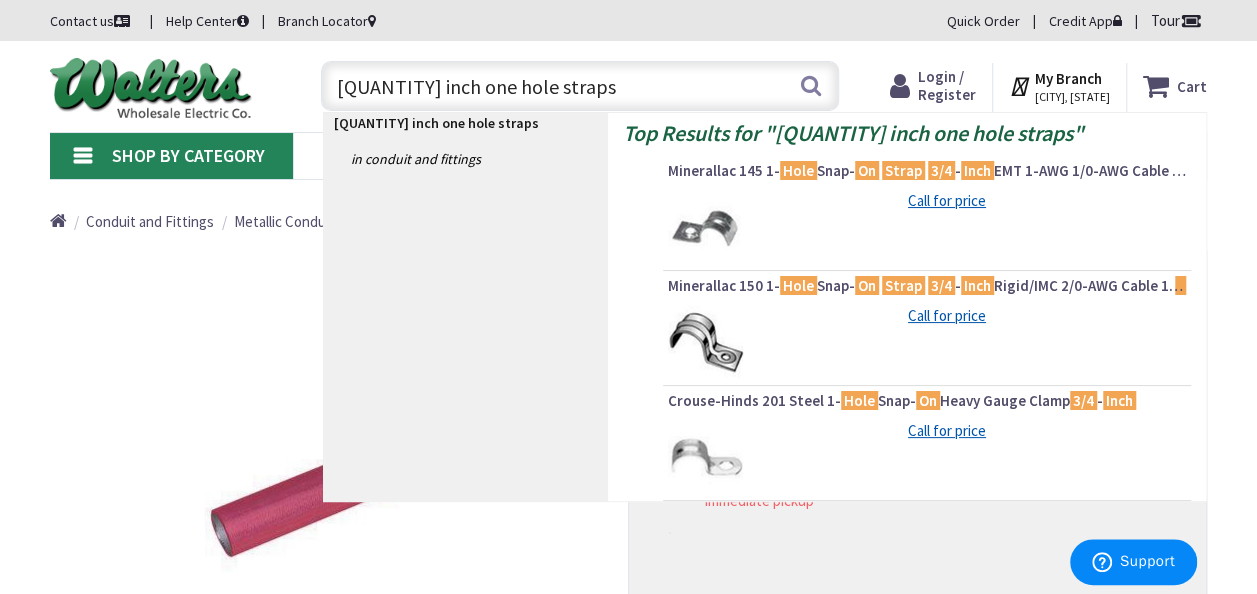 click on "Hole" at bounding box center (798, 170) 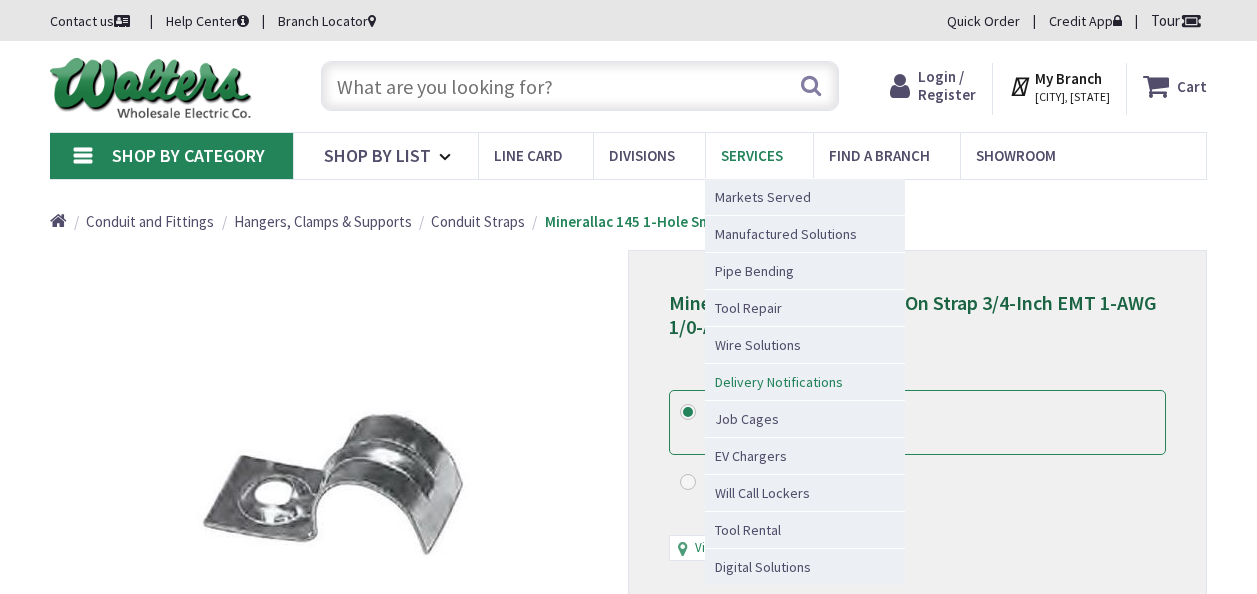 scroll, scrollTop: 0, scrollLeft: 0, axis: both 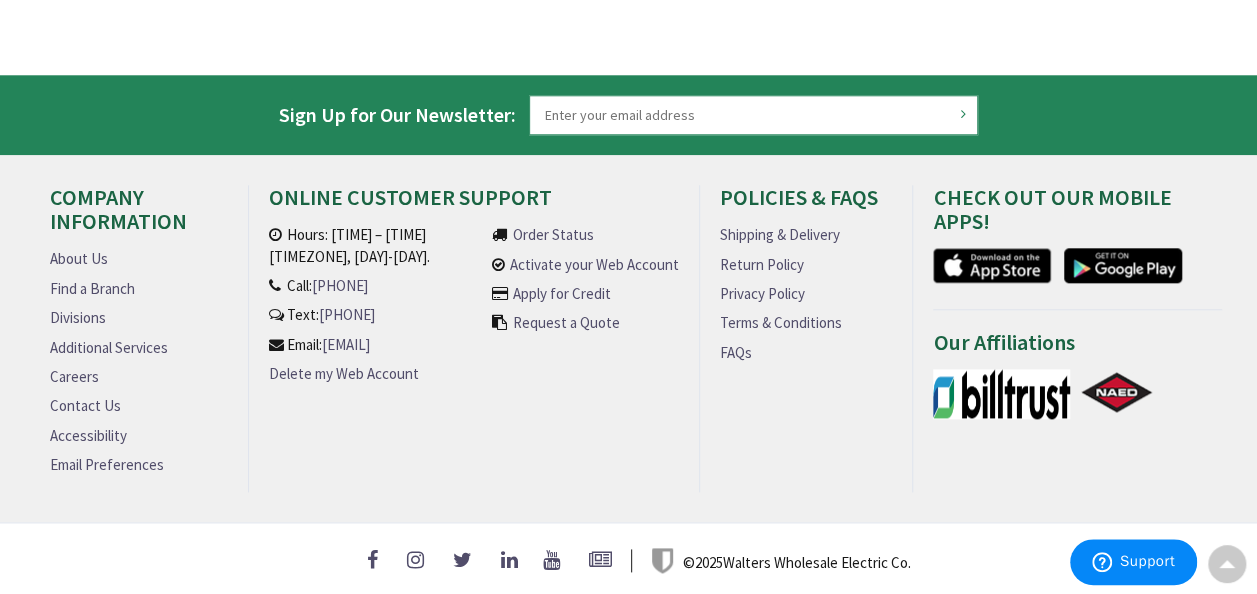 click on "Sign Up for Our Newsletter:" at bounding box center [753, 115] 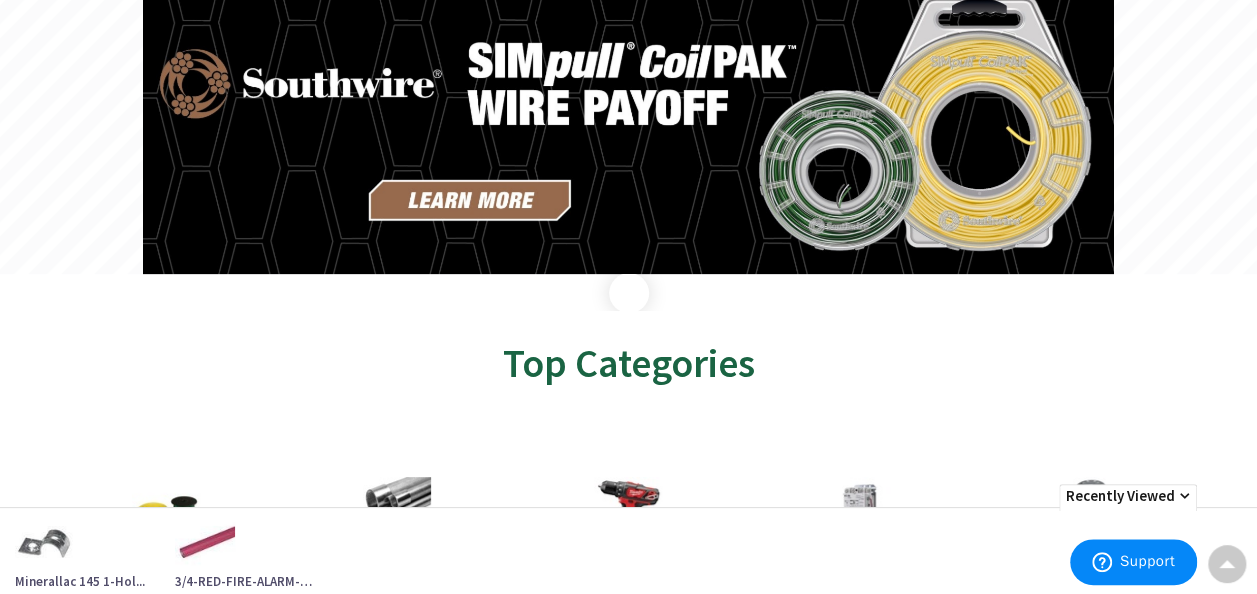 scroll, scrollTop: 17, scrollLeft: 0, axis: vertical 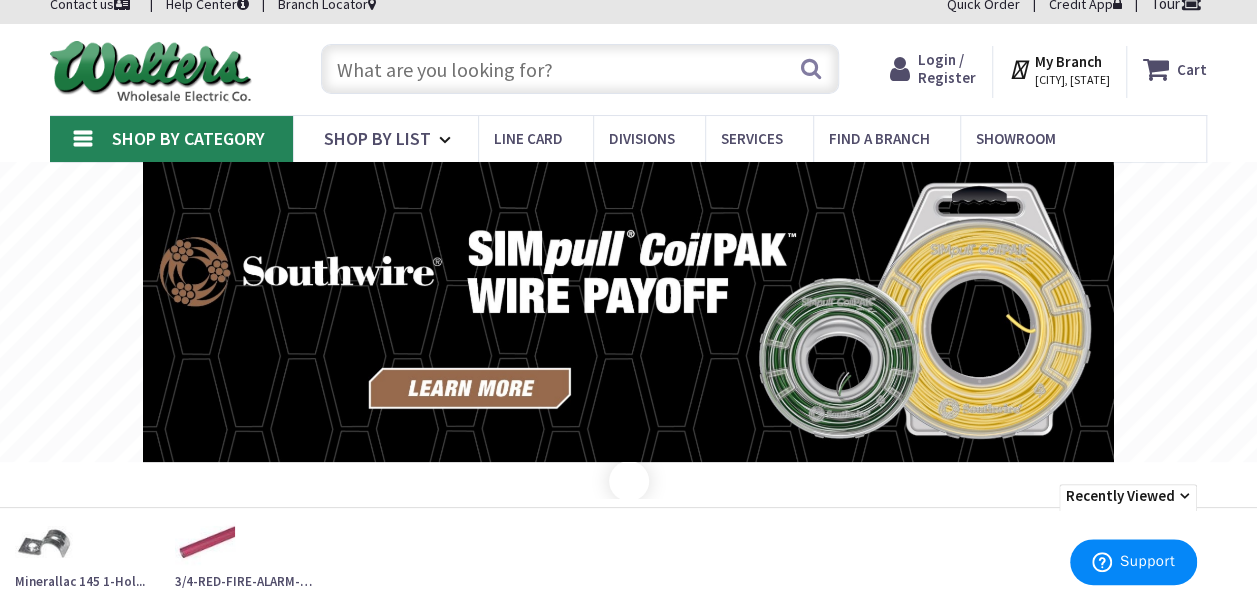 click at bounding box center [580, 69] 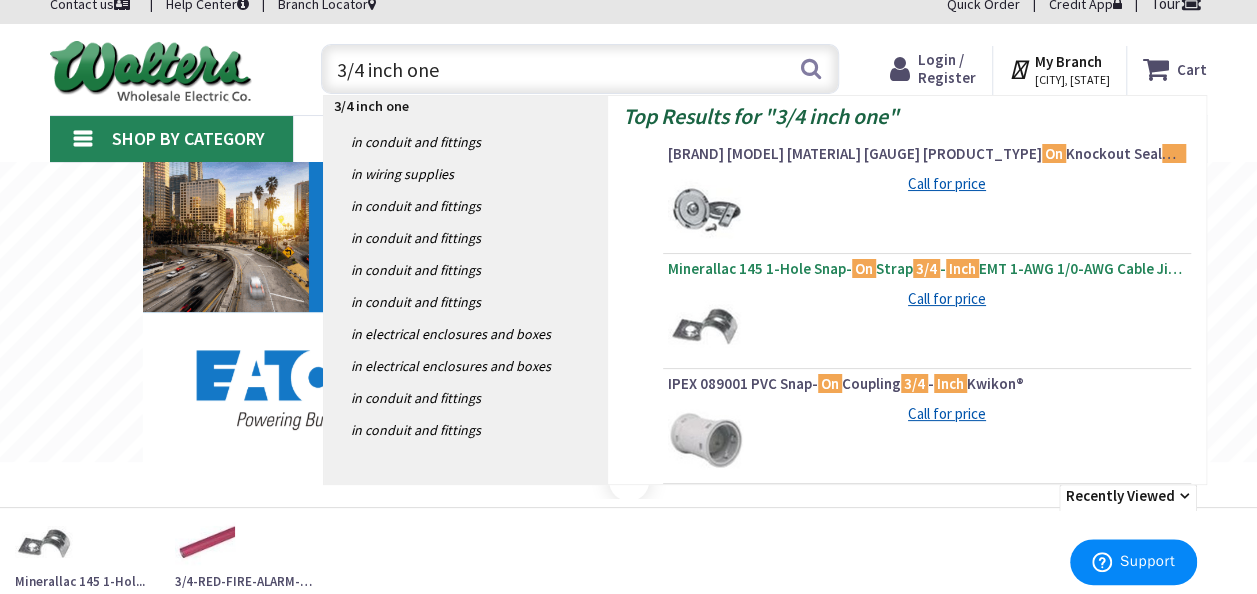 type on "3/4 inch one" 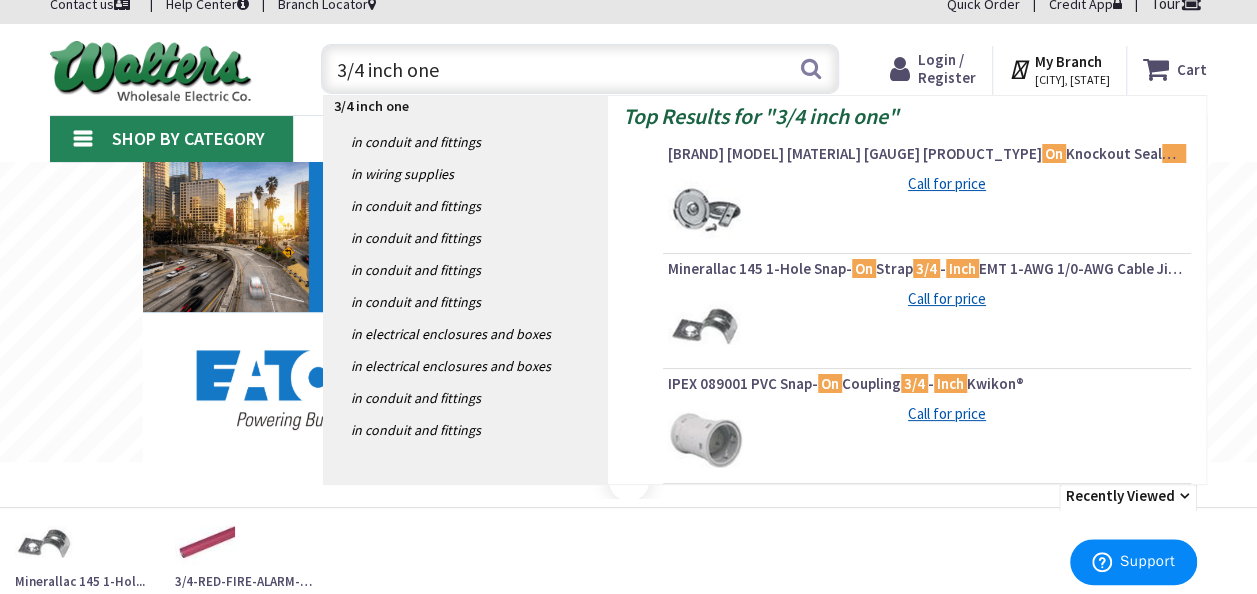 click on "Minerallac 145 1-Hole Snap- On  Strap  3/4 - Inch  EMT 1-AWG 1/0-AWG Cable Jiffy Clip®" at bounding box center (927, 269) 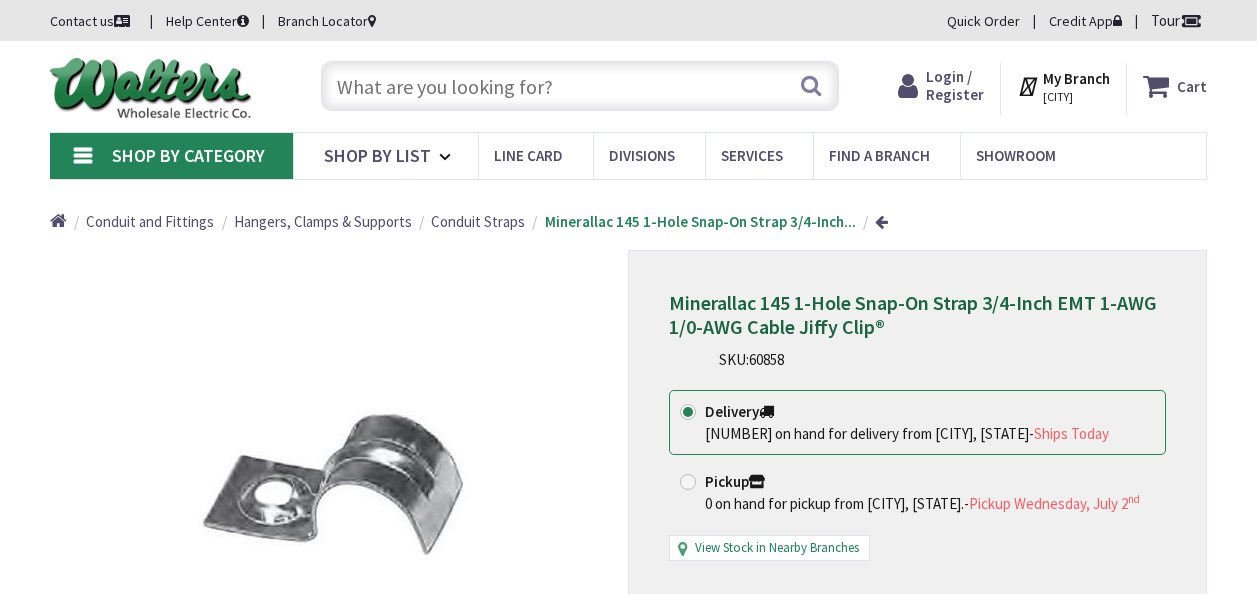 scroll, scrollTop: 0, scrollLeft: 0, axis: both 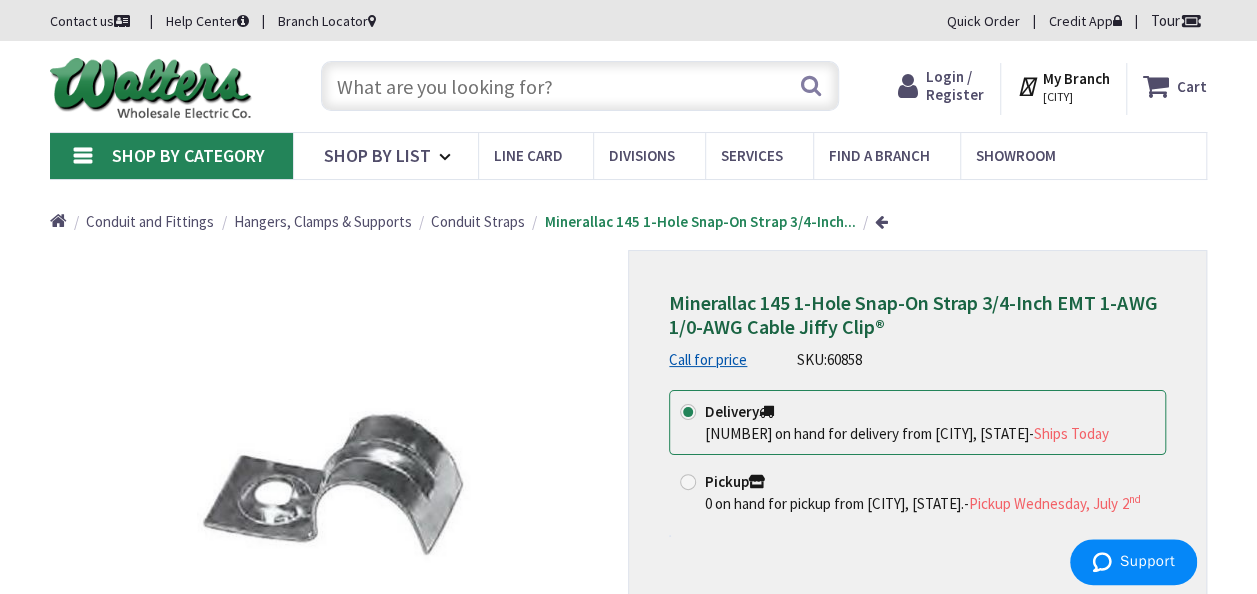click at bounding box center (580, 86) 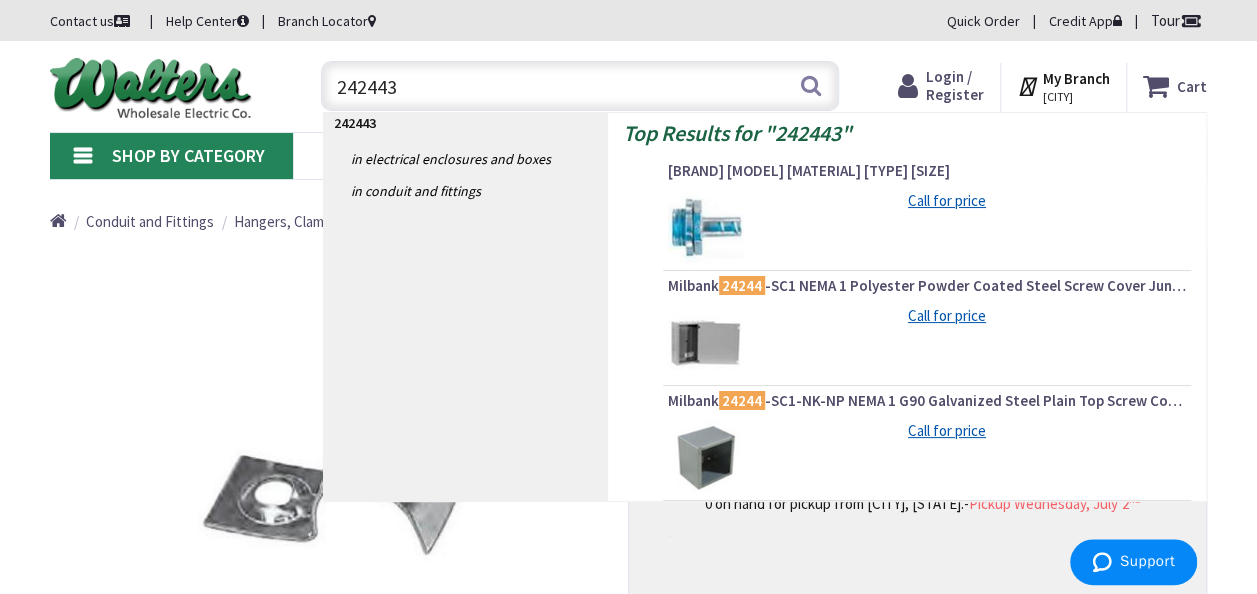drag, startPoint x: 414, startPoint y: 88, endPoint x: 334, endPoint y: 86, distance: 80.024994 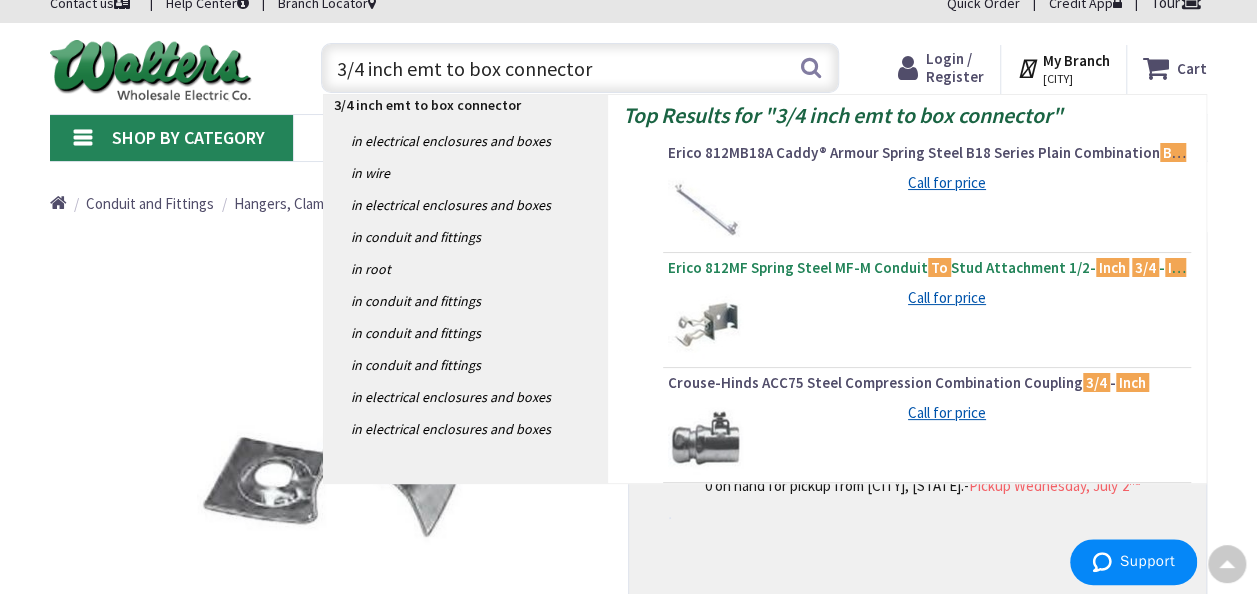 scroll, scrollTop: 0, scrollLeft: 0, axis: both 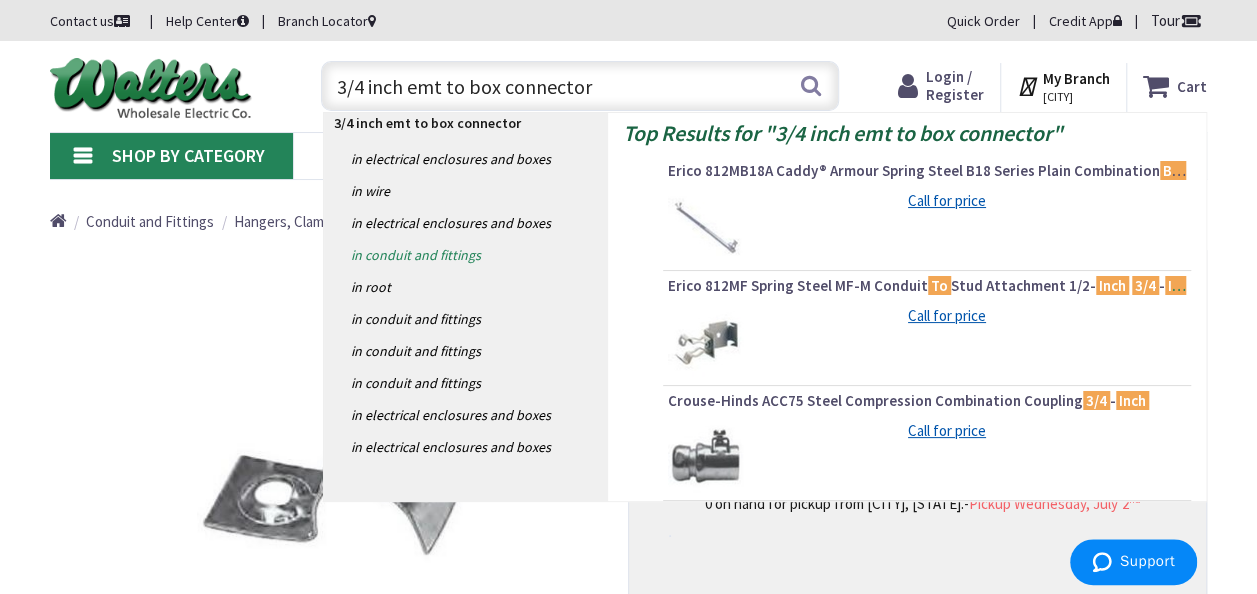 type on "3/4 inch emt to box connector" 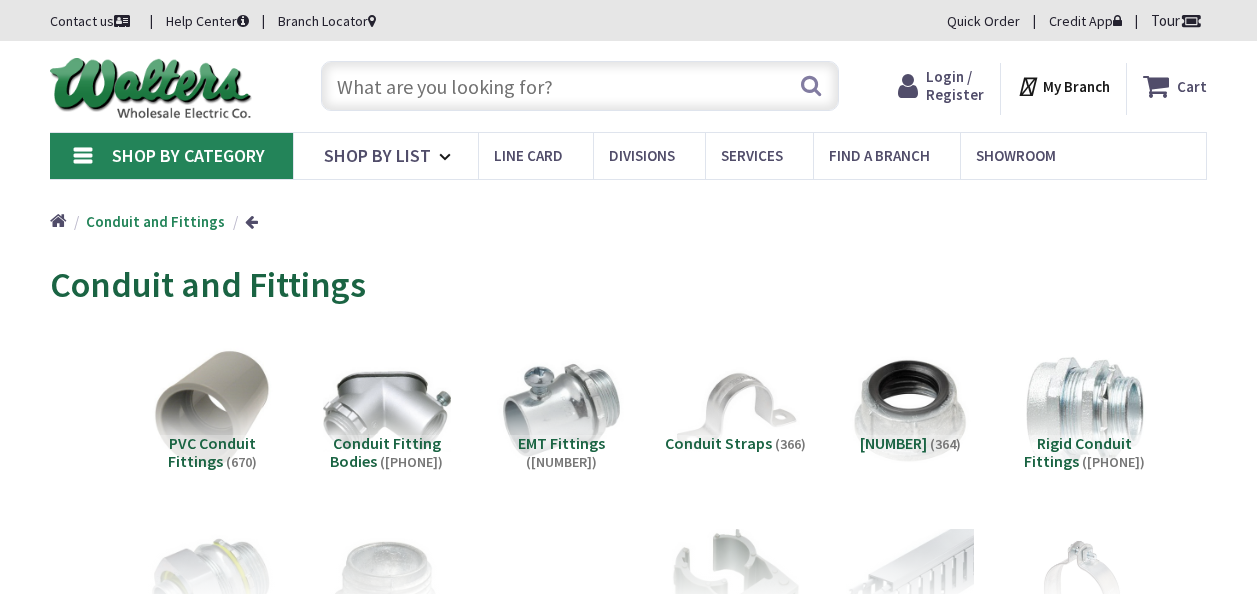 scroll, scrollTop: 0, scrollLeft: 0, axis: both 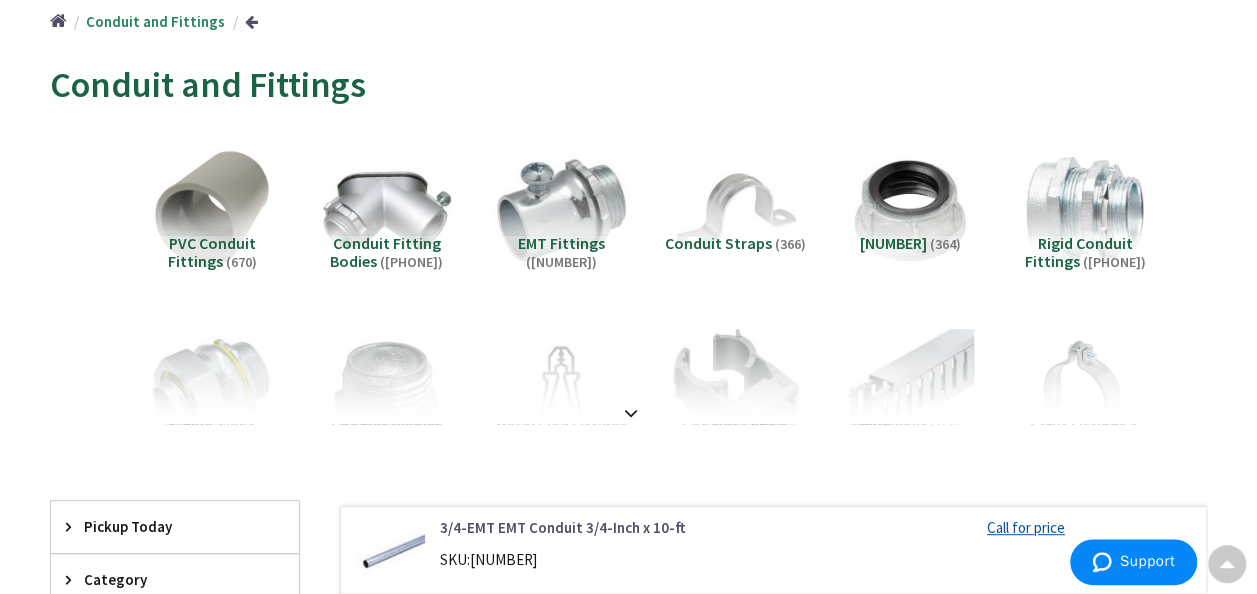 click at bounding box center [212, 211] 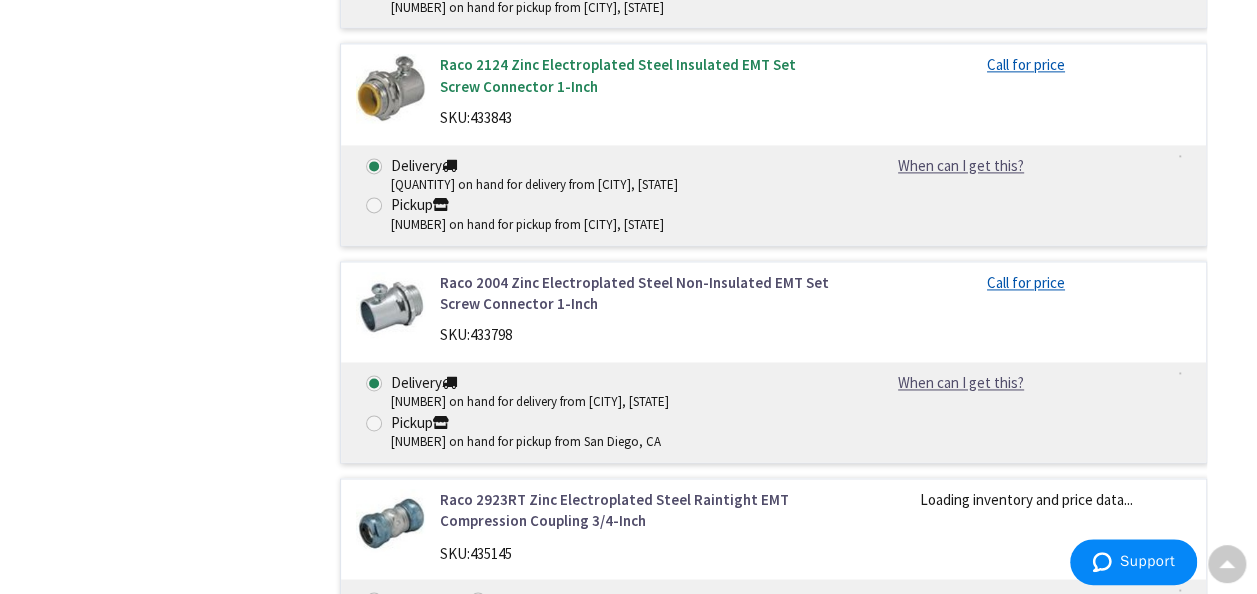 scroll, scrollTop: 1364, scrollLeft: 0, axis: vertical 